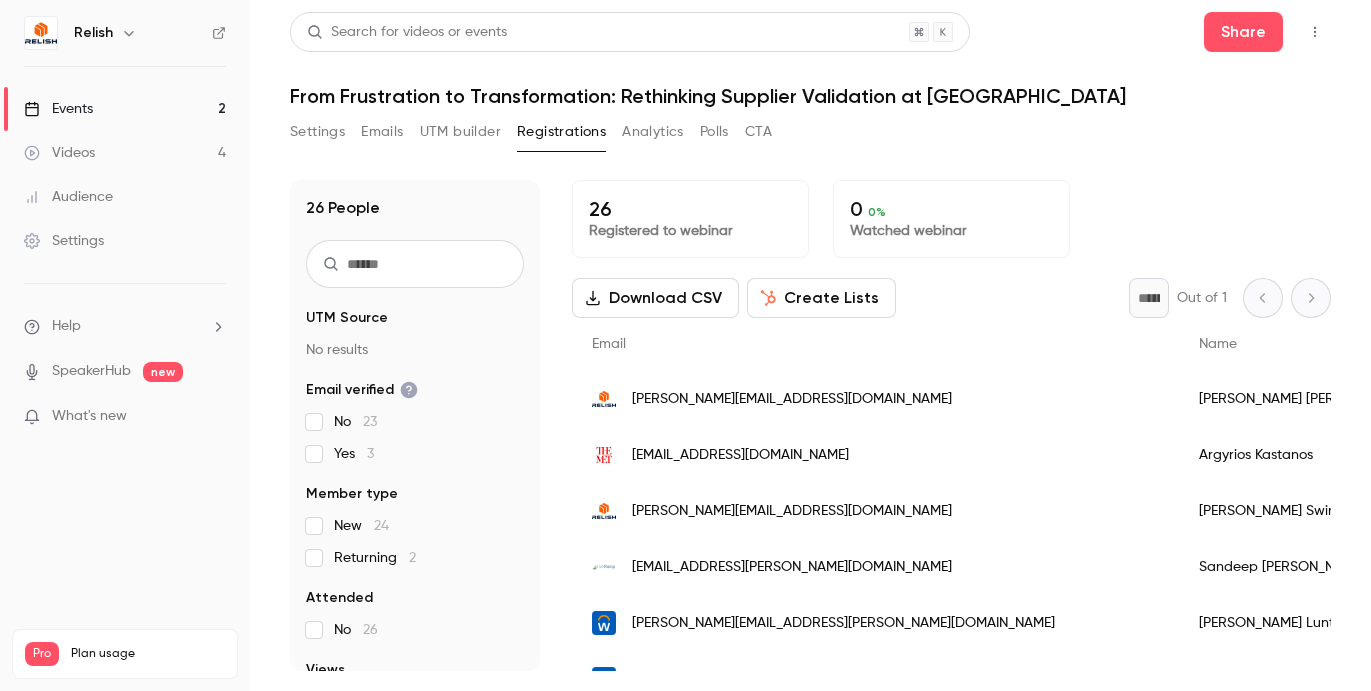 scroll, scrollTop: 0, scrollLeft: 0, axis: both 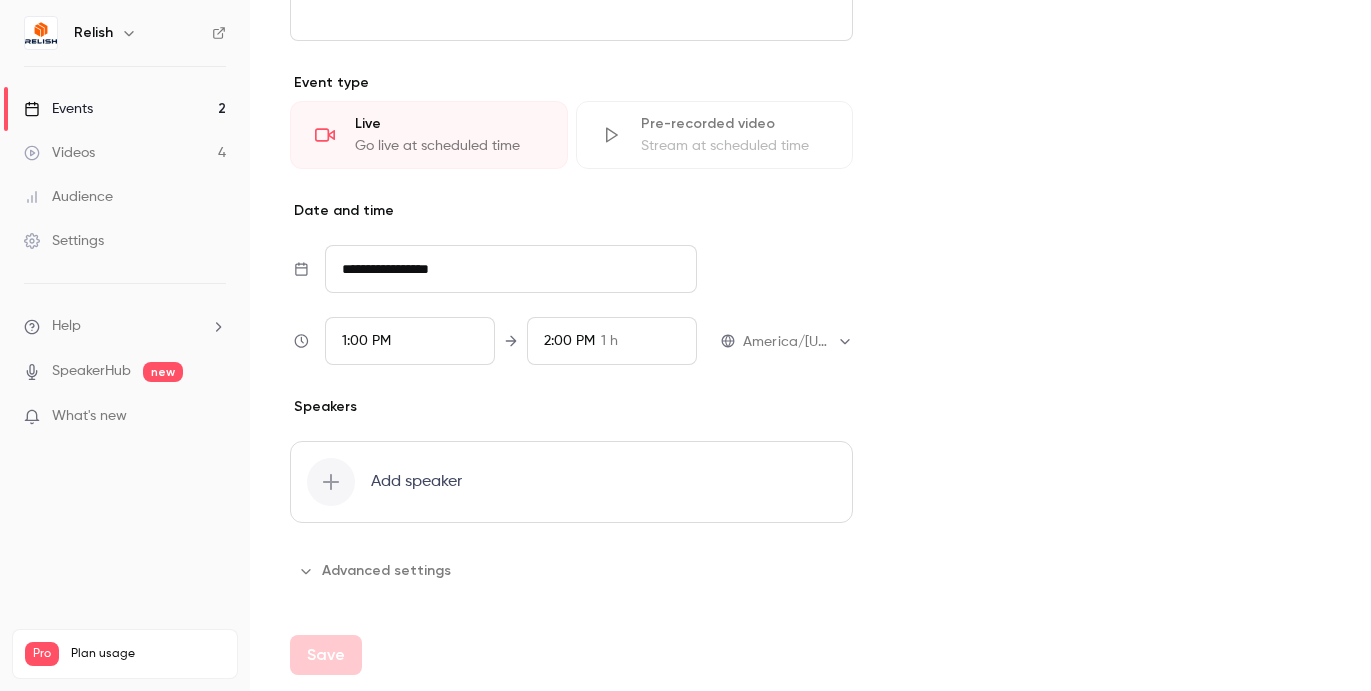 click on "Advanced settings" at bounding box center (376, 571) 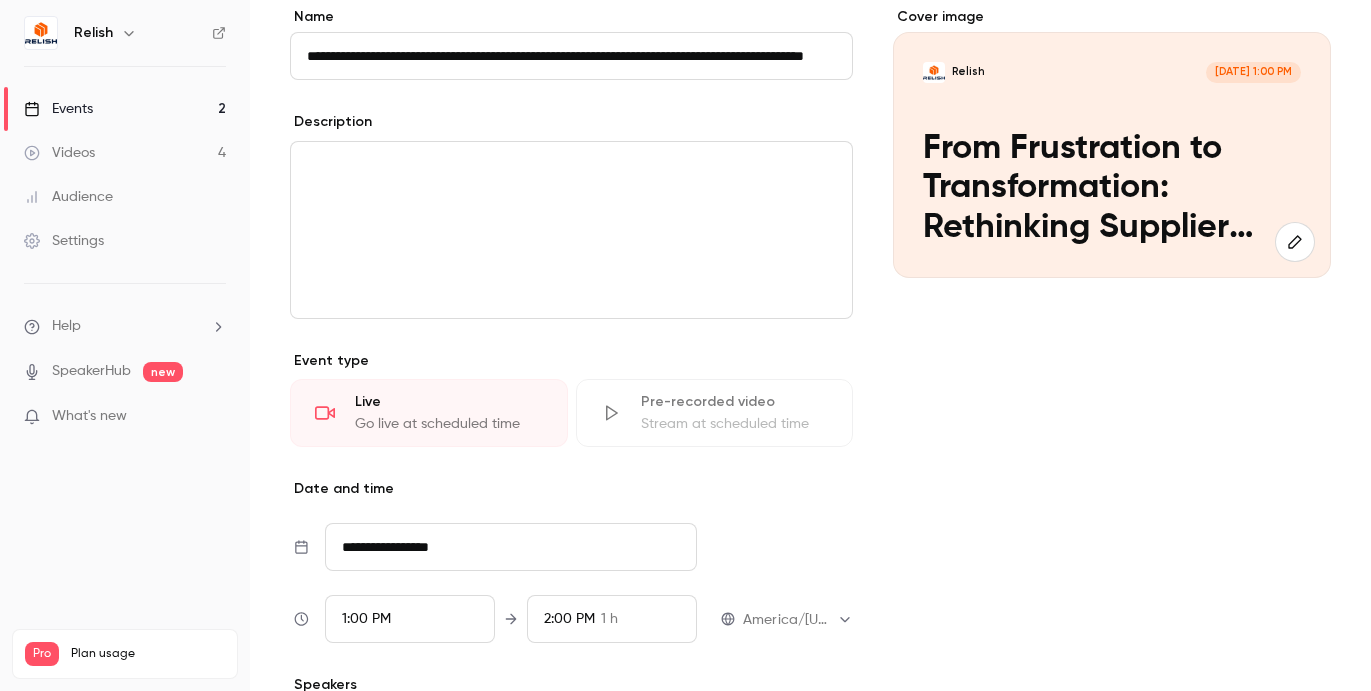 scroll, scrollTop: 0, scrollLeft: 0, axis: both 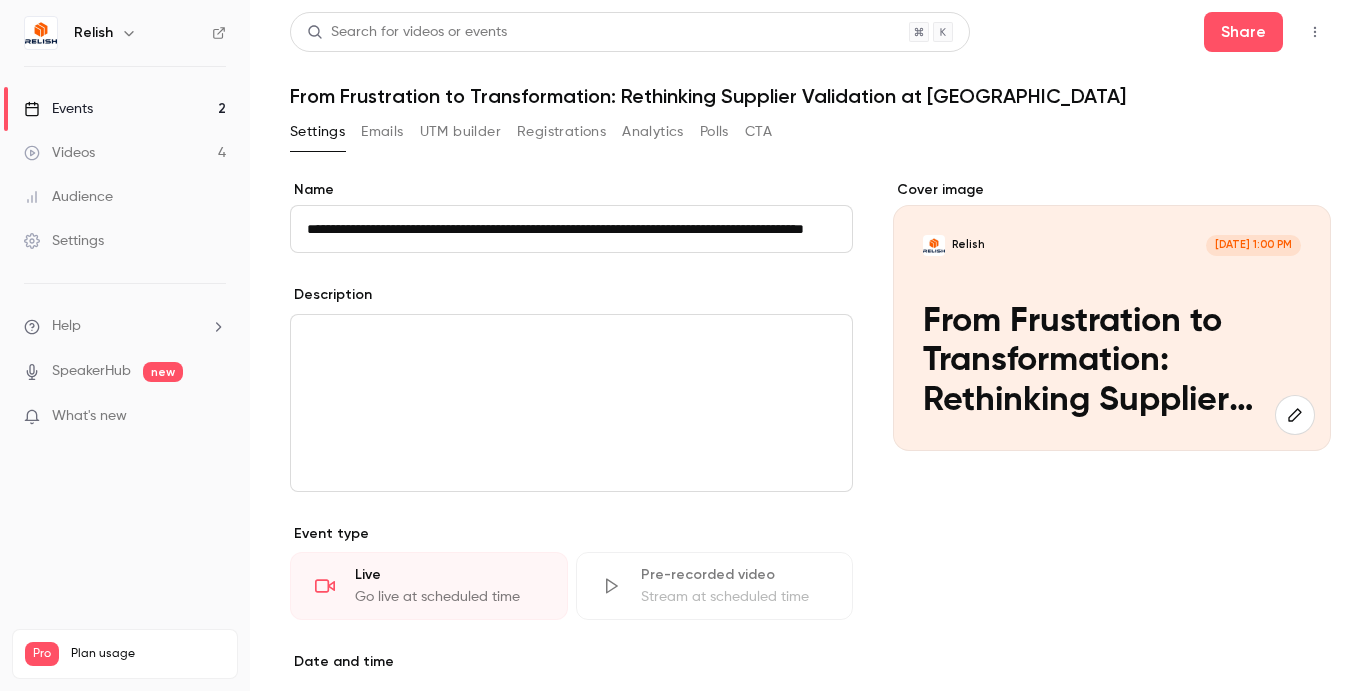 click 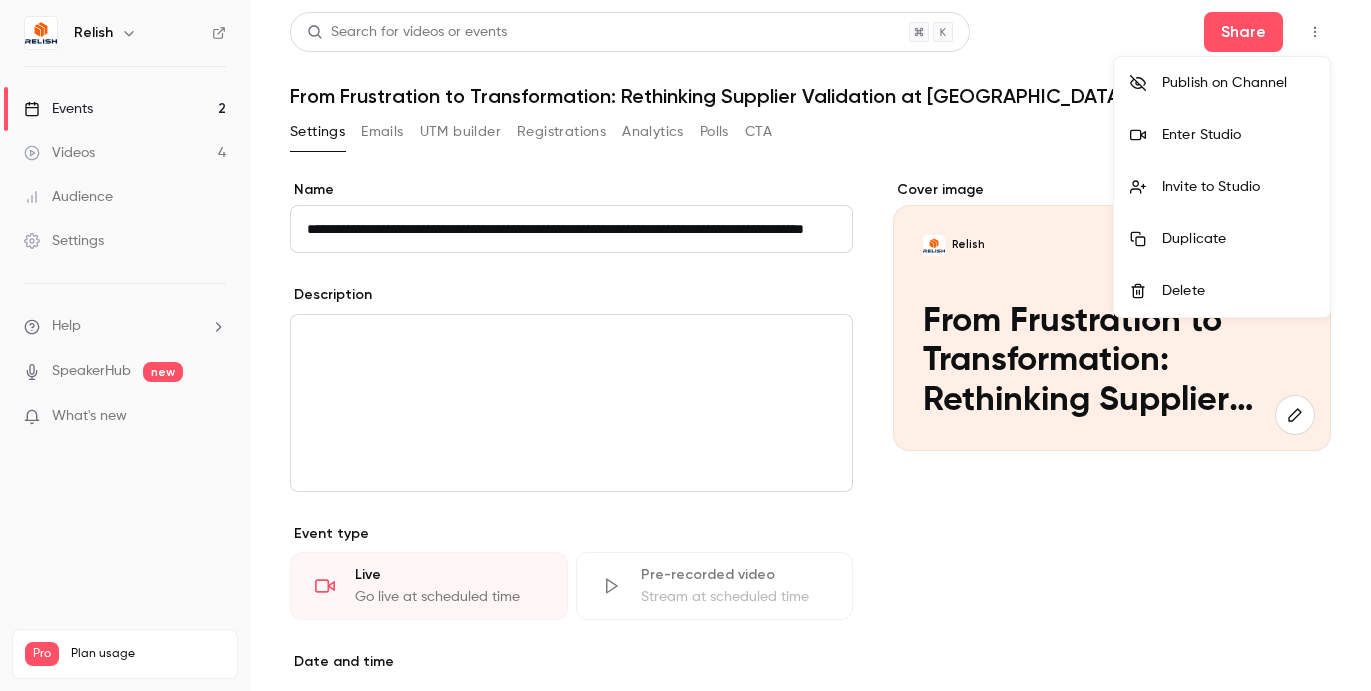 click at bounding box center (685, 345) 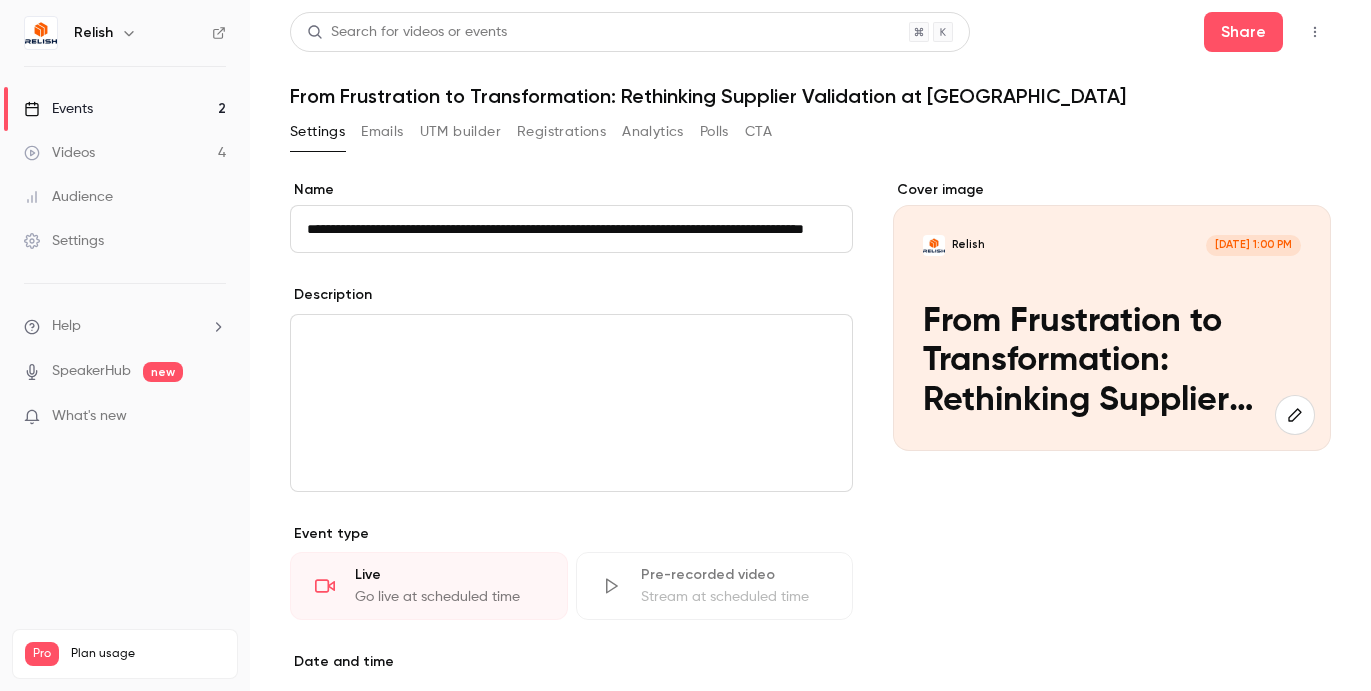 click on "Settings" at bounding box center (64, 241) 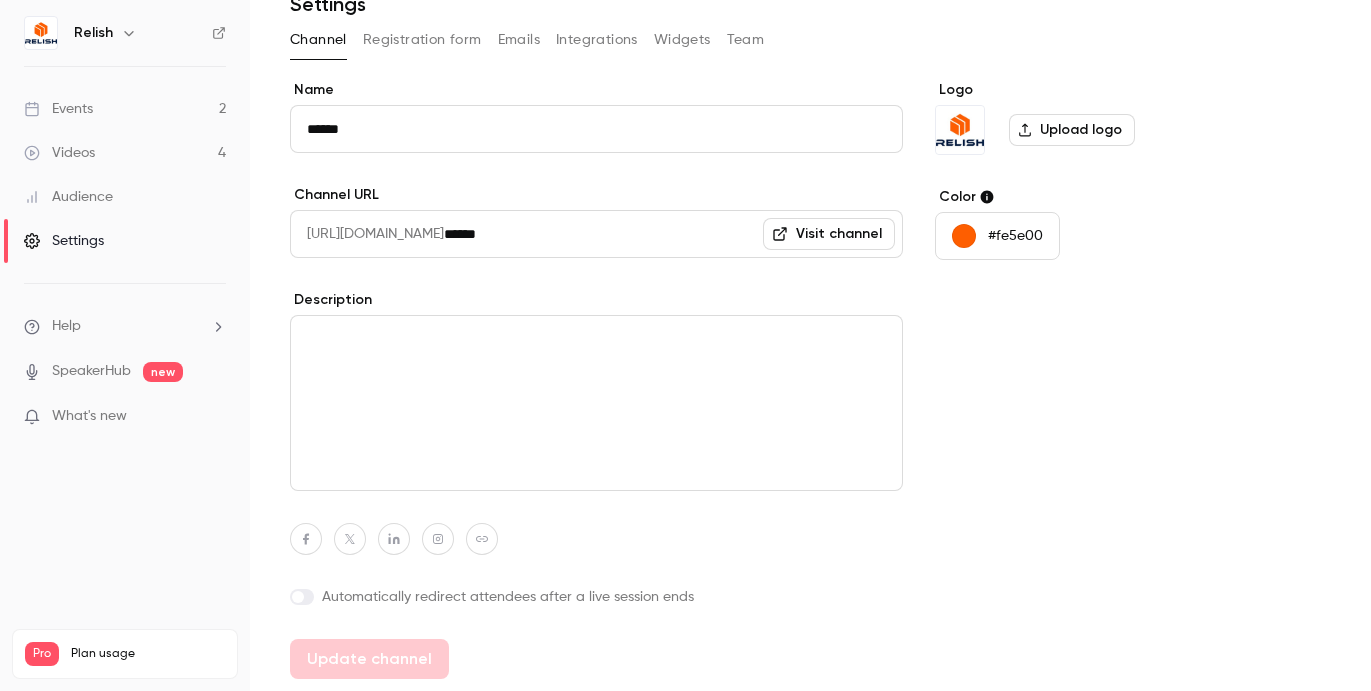 scroll, scrollTop: 0, scrollLeft: 0, axis: both 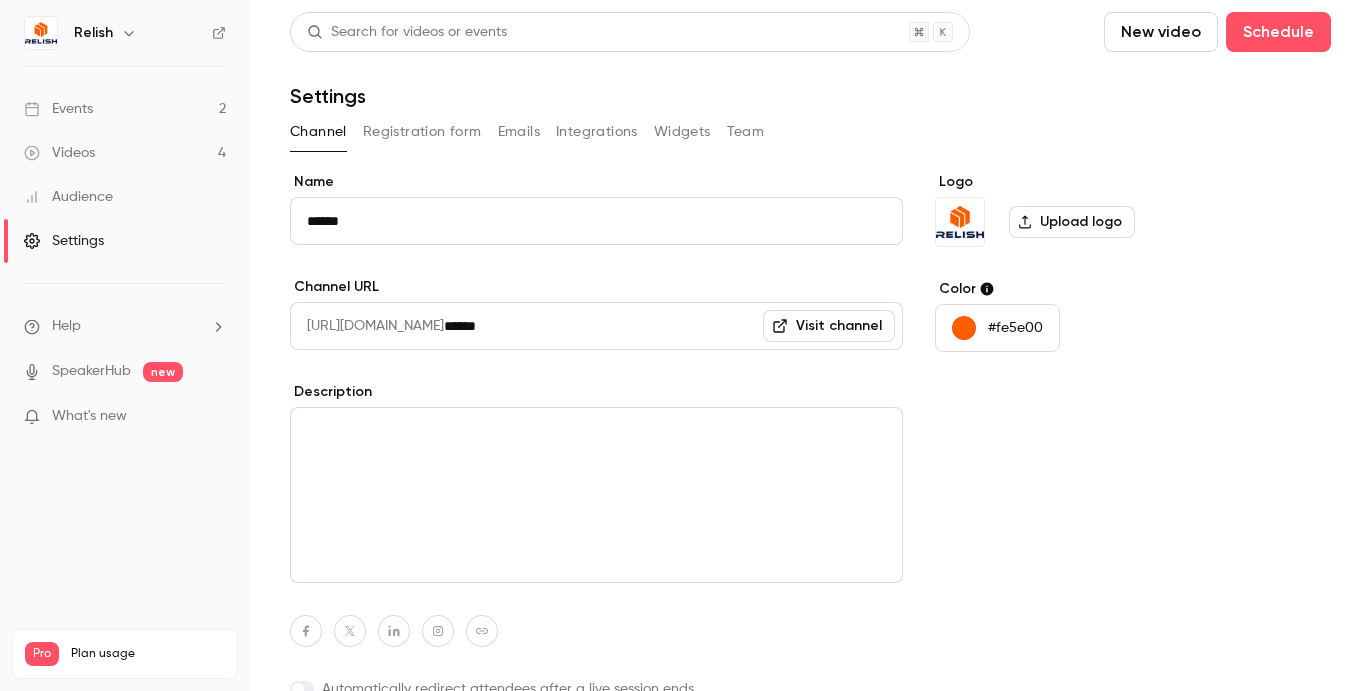 click on "Events" at bounding box center (58, 109) 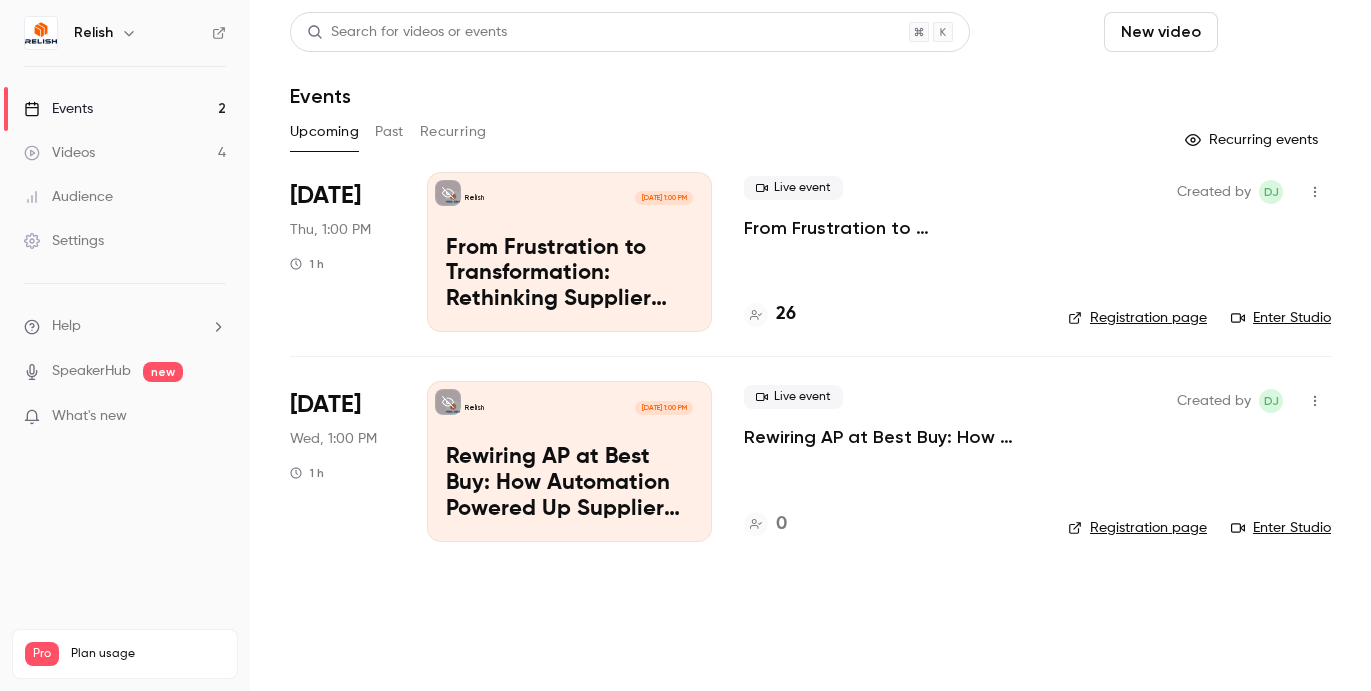 click on "Schedule" at bounding box center [1278, 32] 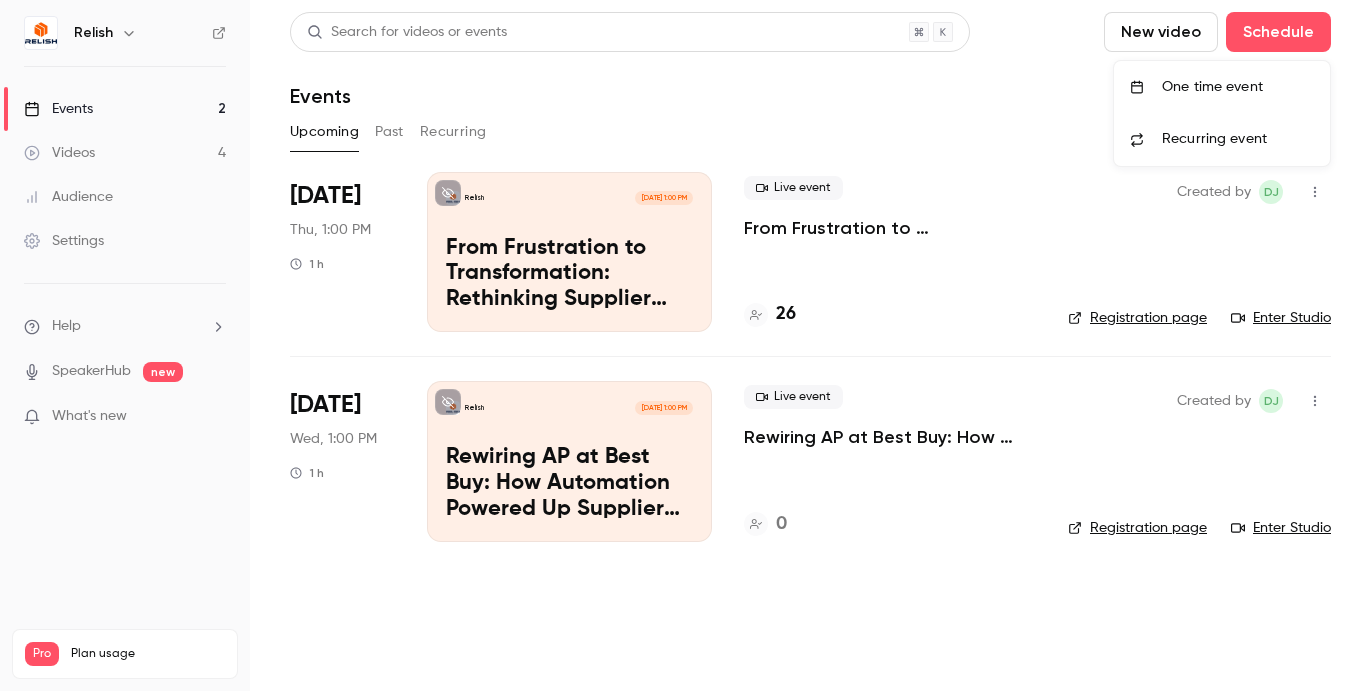 click on "One time event" at bounding box center [1238, 87] 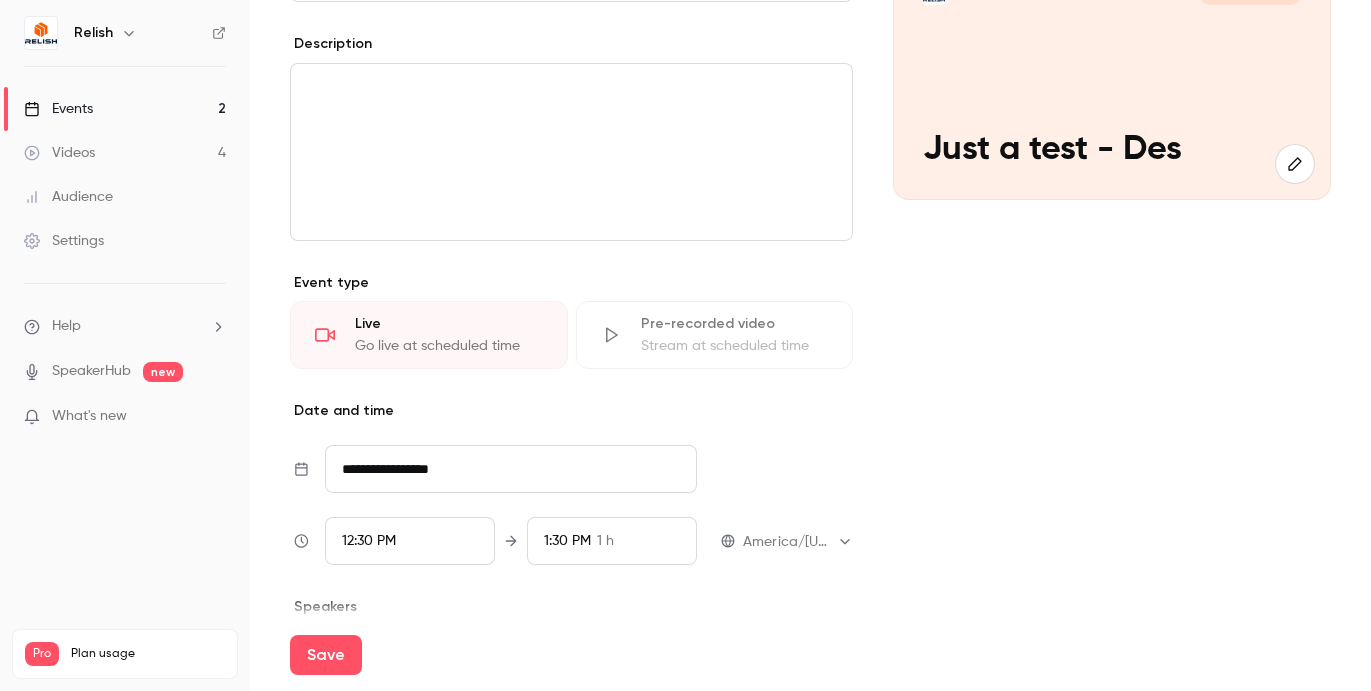 scroll, scrollTop: 254, scrollLeft: 0, axis: vertical 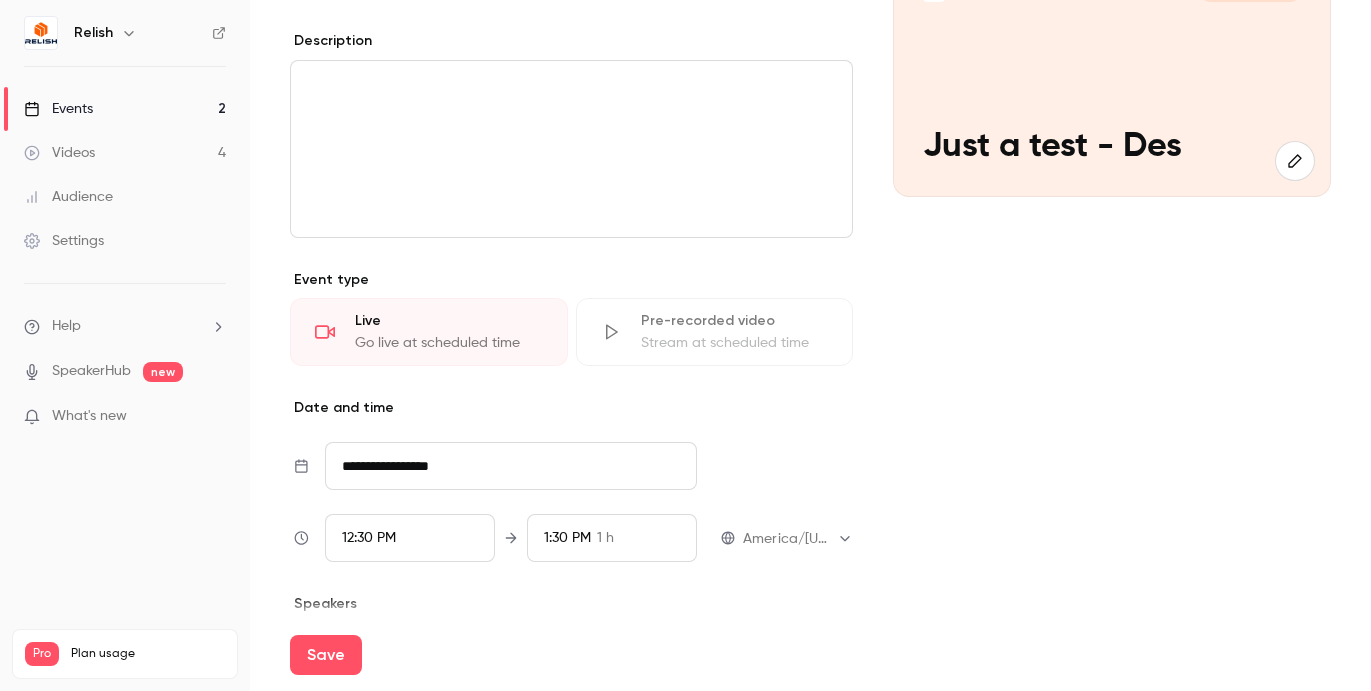type on "**********" 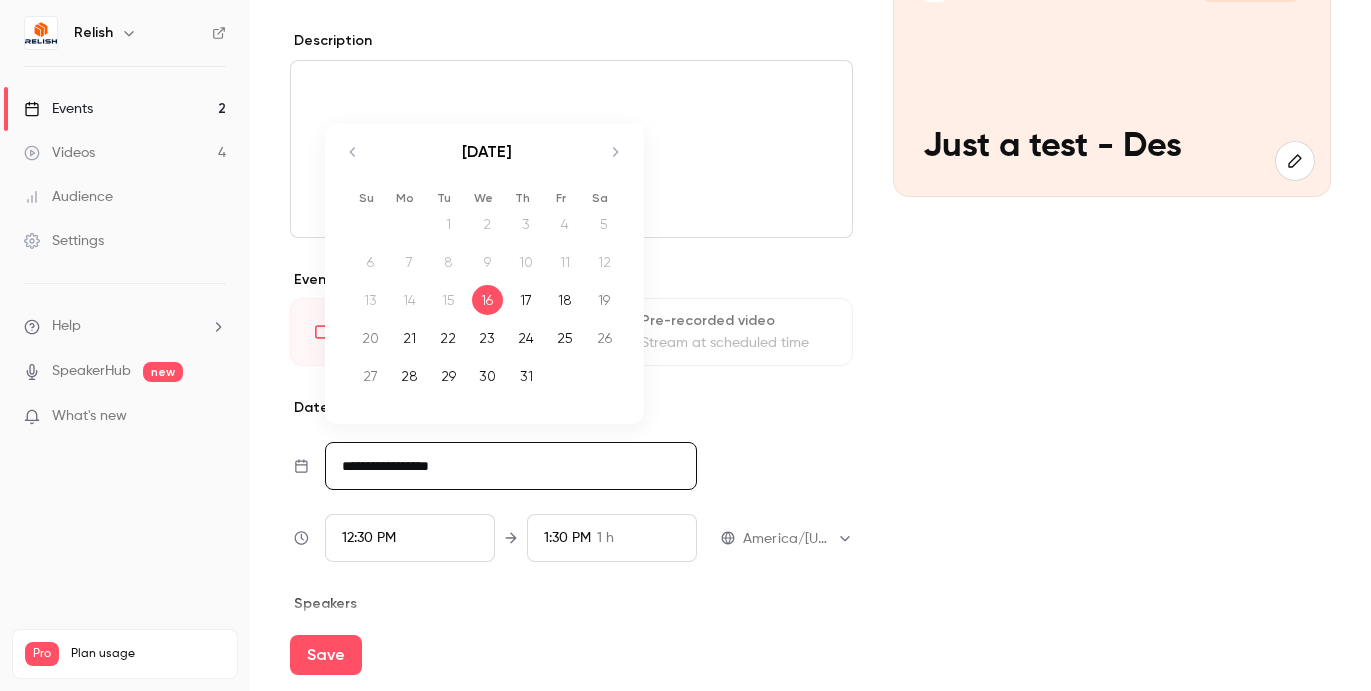 click on "17" at bounding box center [526, 300] 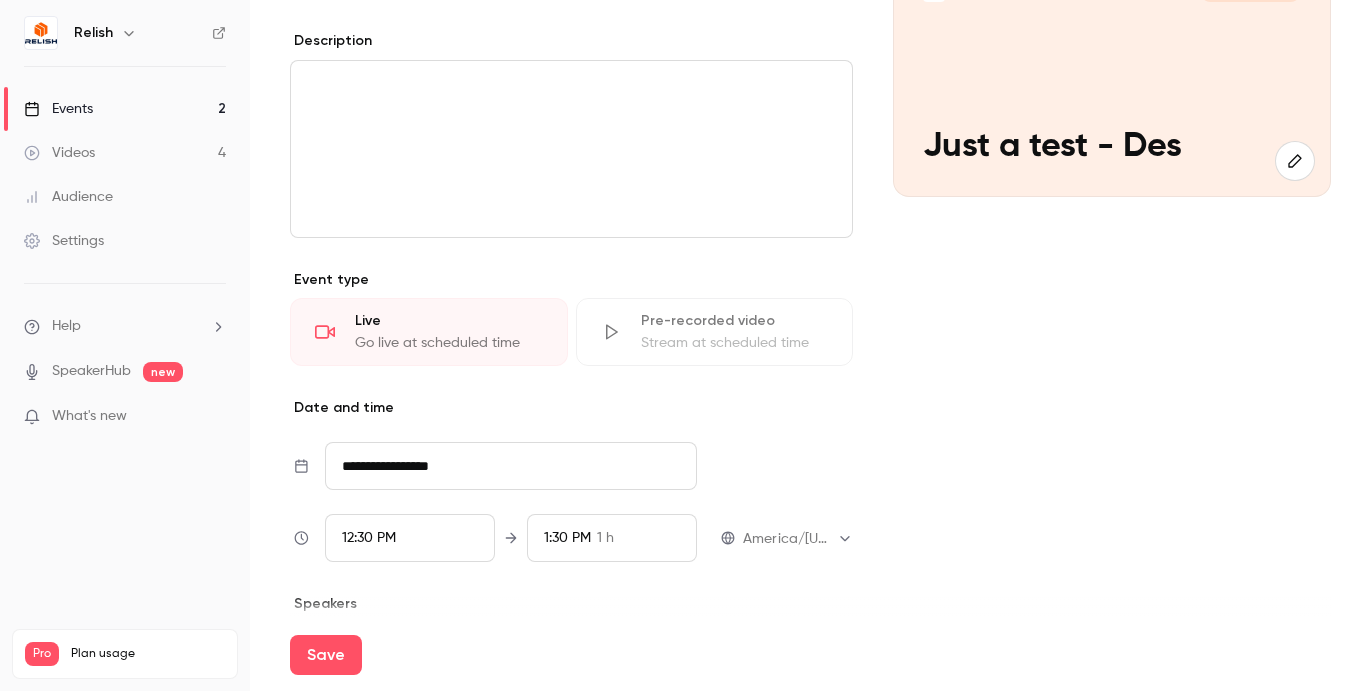 click on "12:30 PM" at bounding box center [369, 538] 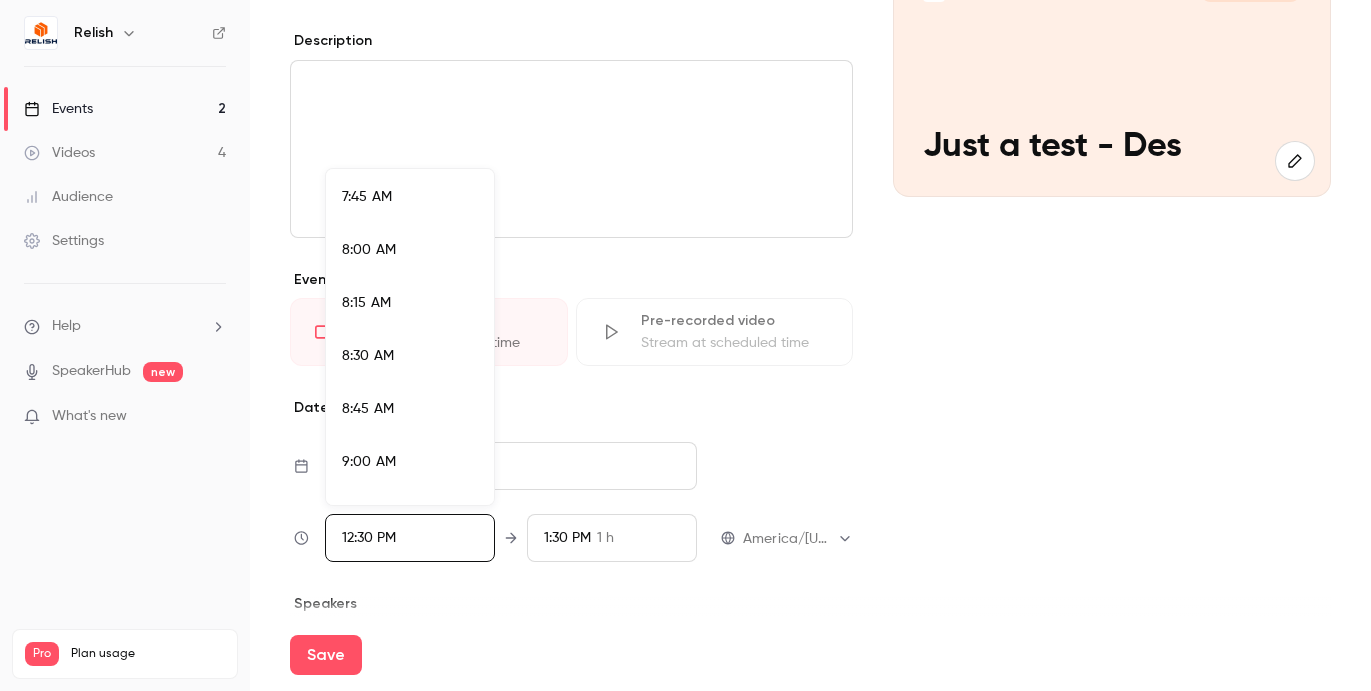 scroll, scrollTop: 1639, scrollLeft: 0, axis: vertical 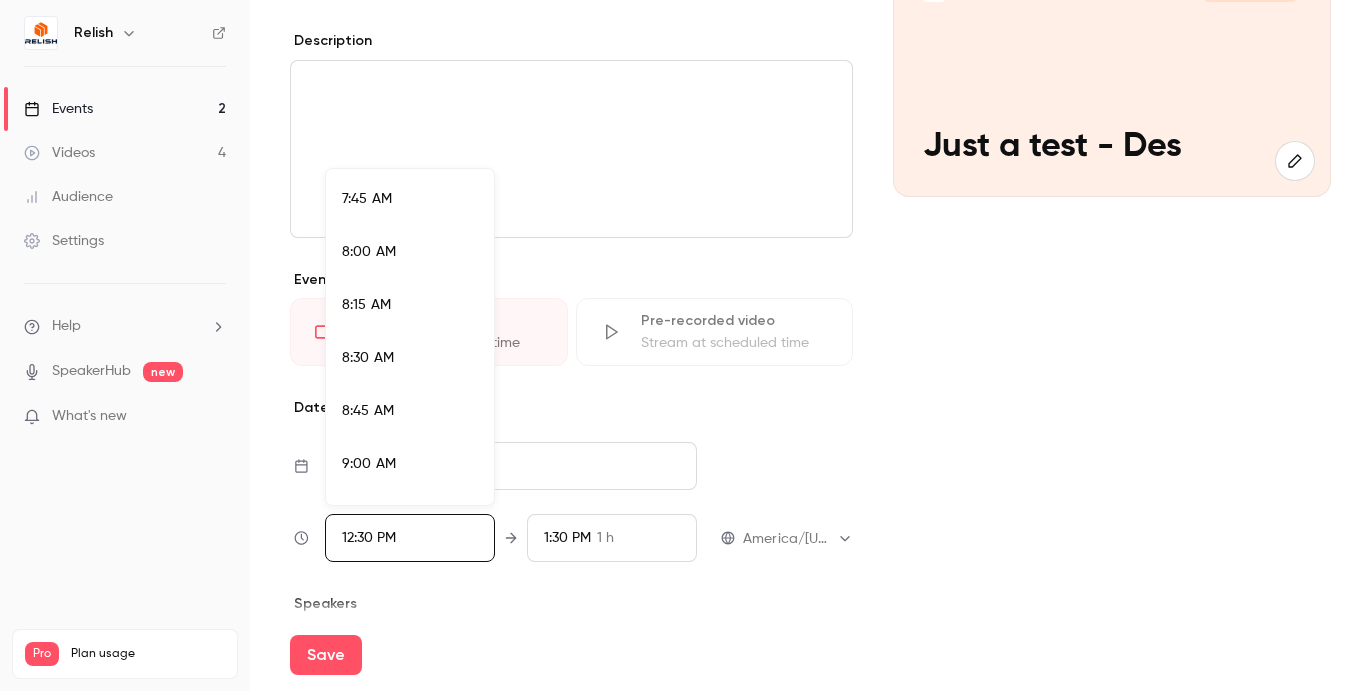 click on "8:15 AM" at bounding box center [366, 305] 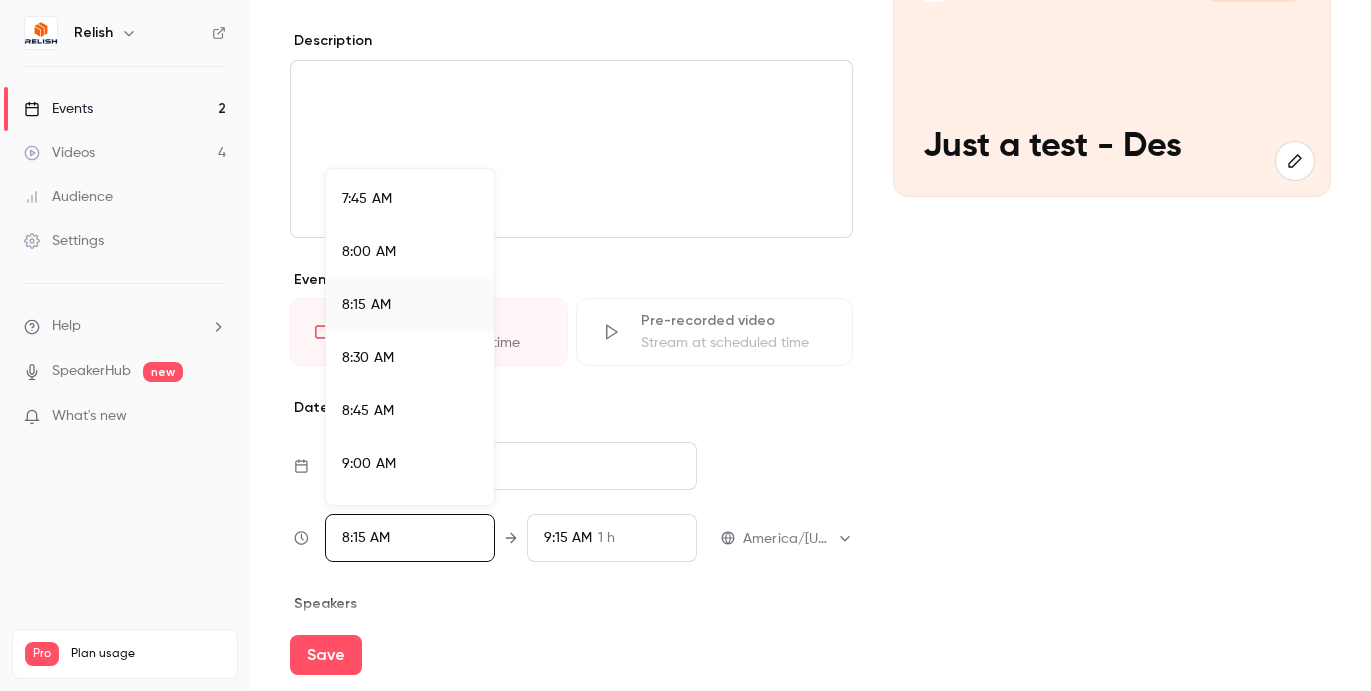 click at bounding box center (685, 345) 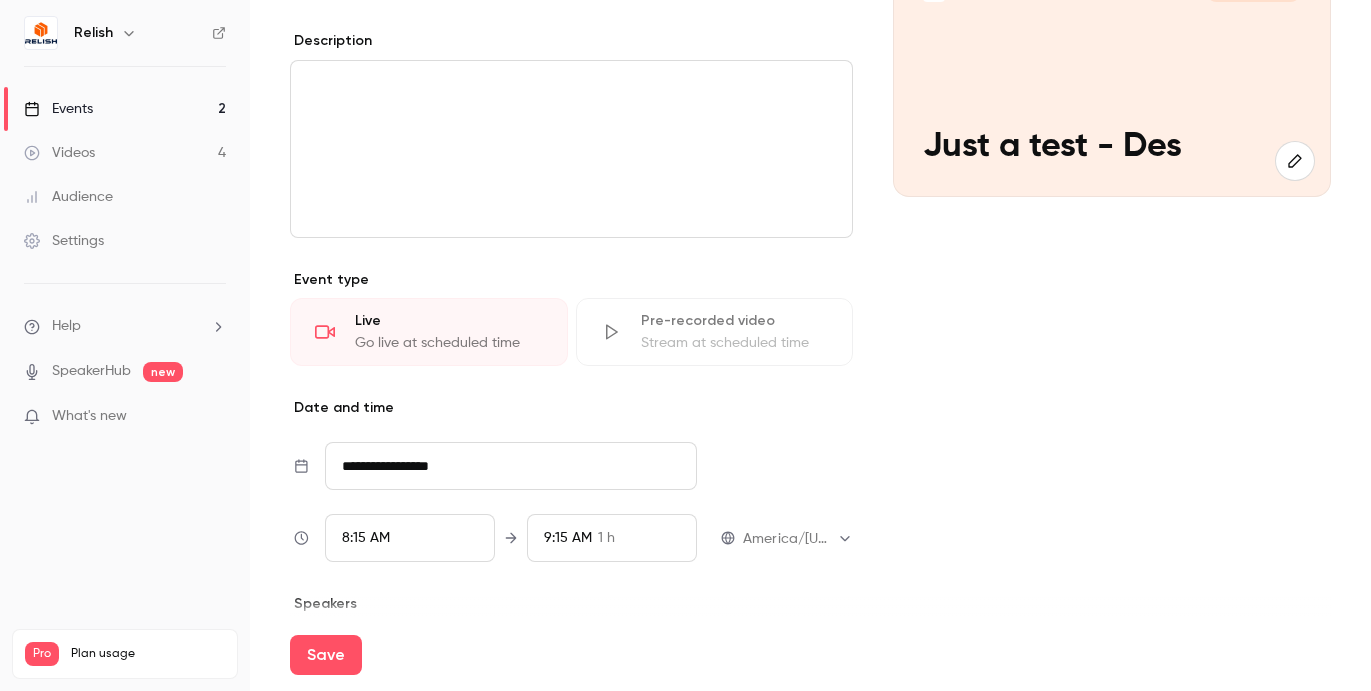 scroll, scrollTop: 2508, scrollLeft: 0, axis: vertical 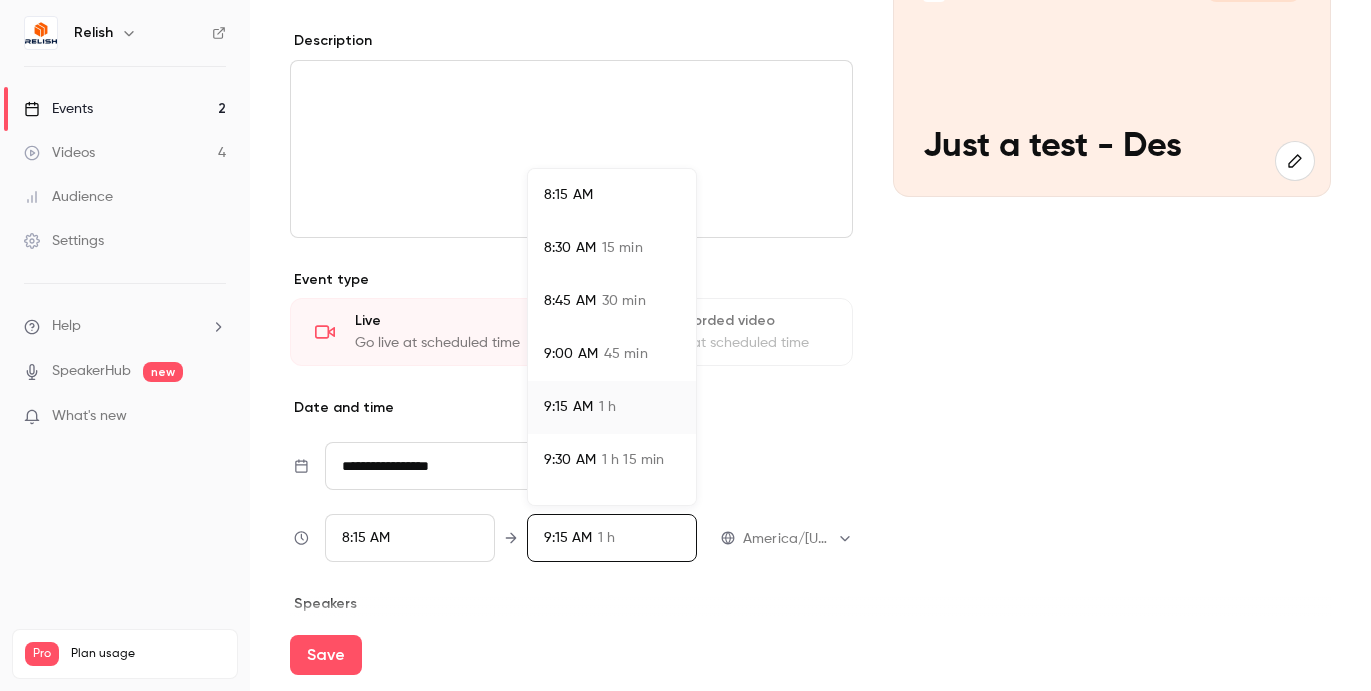 click on "8:30 AM 15 min" at bounding box center [612, 248] 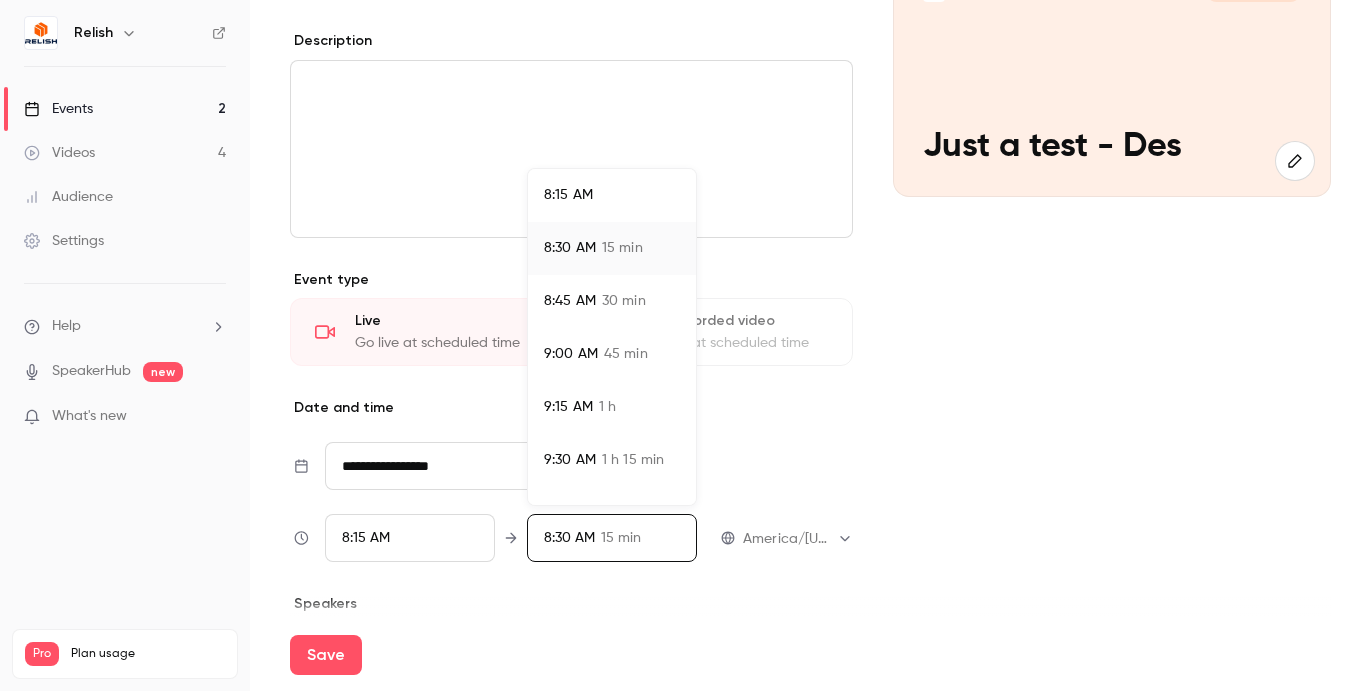 click at bounding box center [685, 345] 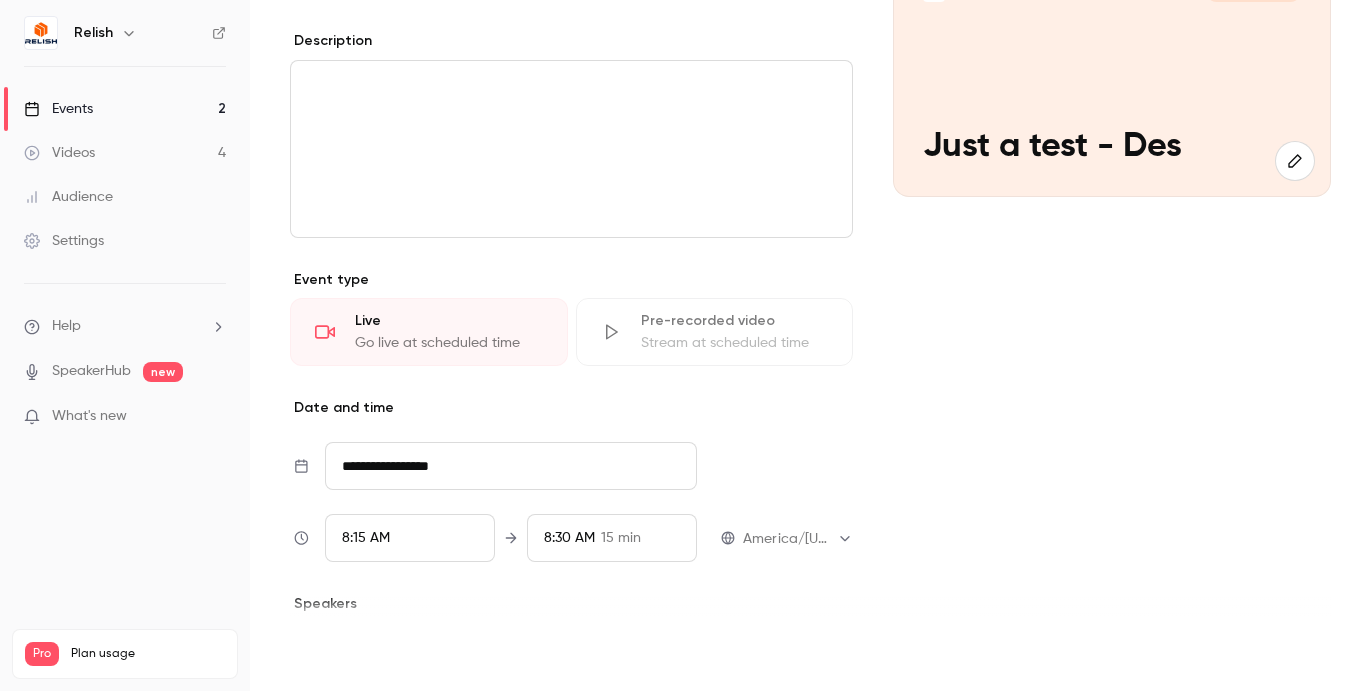click on "Save" at bounding box center (326, 655) 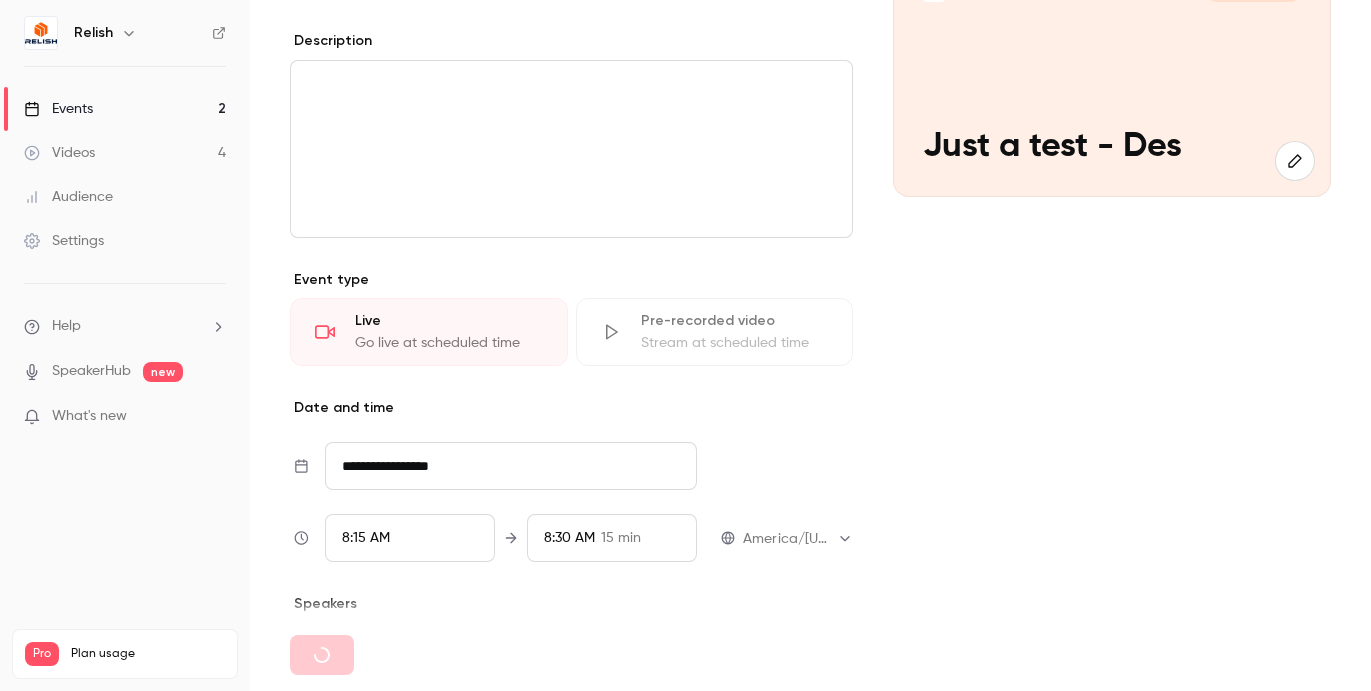 type 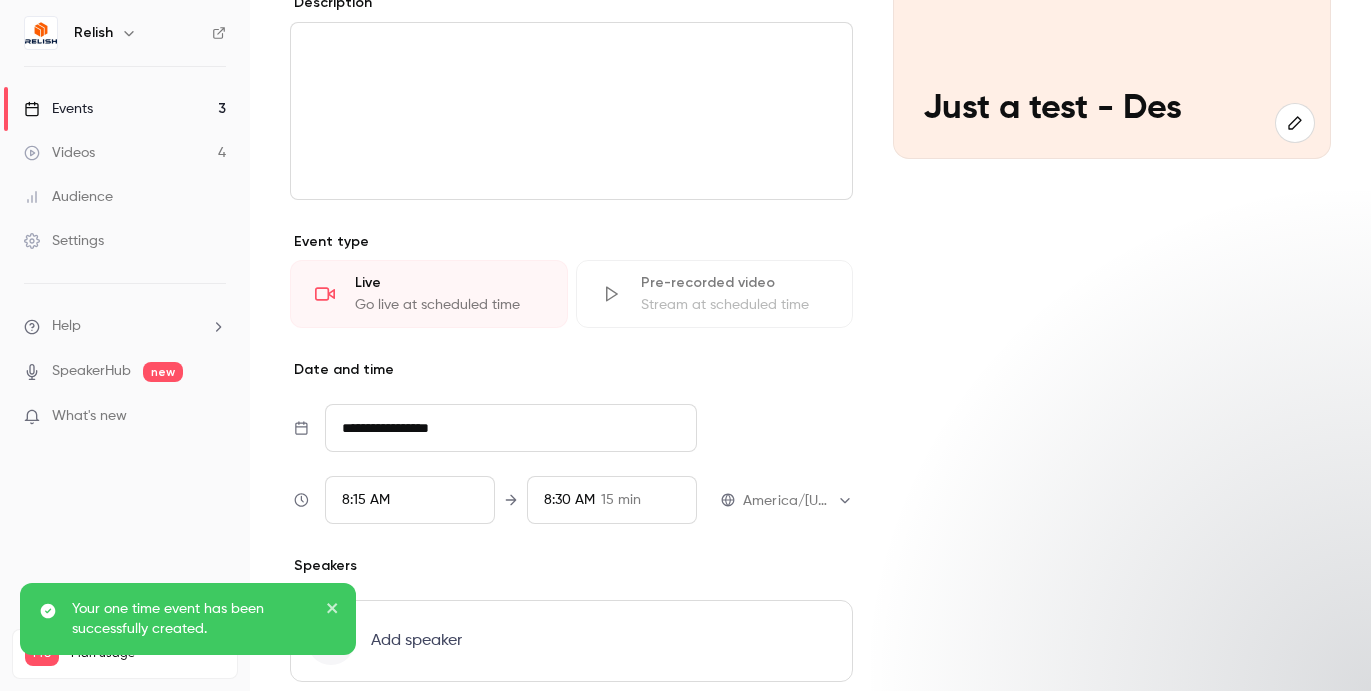 scroll, scrollTop: 339, scrollLeft: 0, axis: vertical 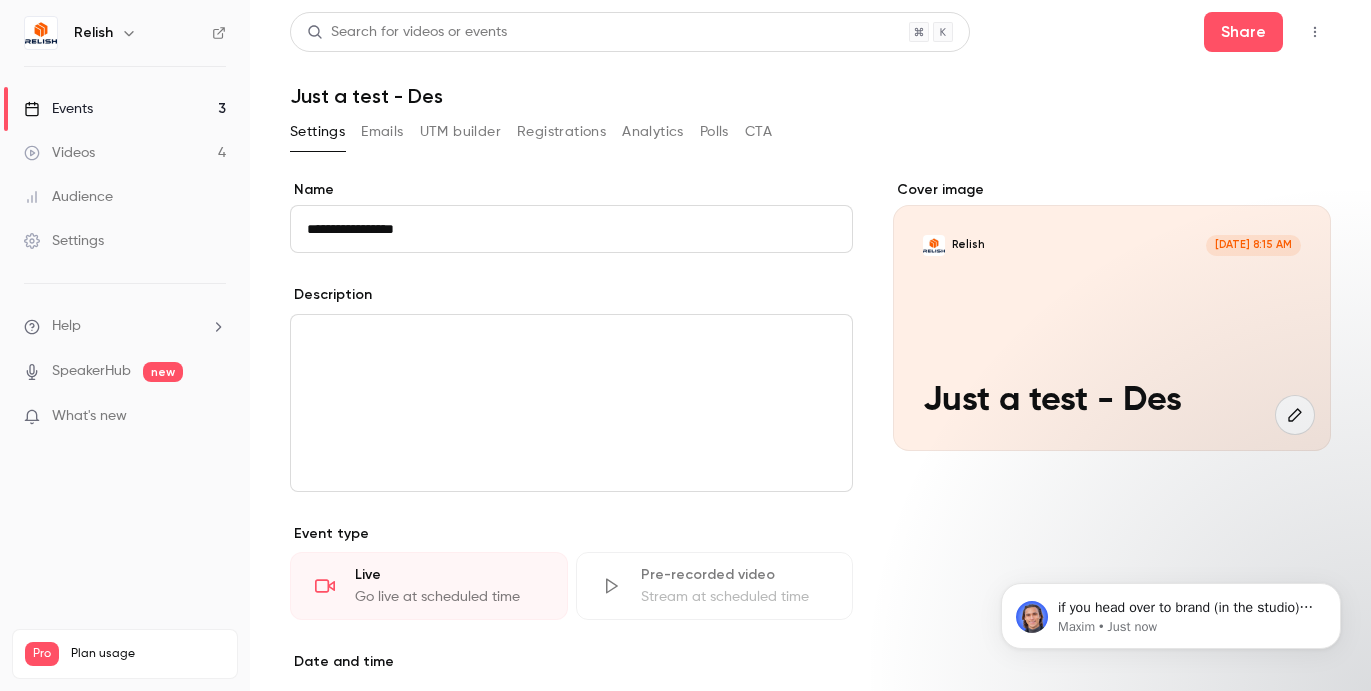 click on "Events 3" at bounding box center (125, 109) 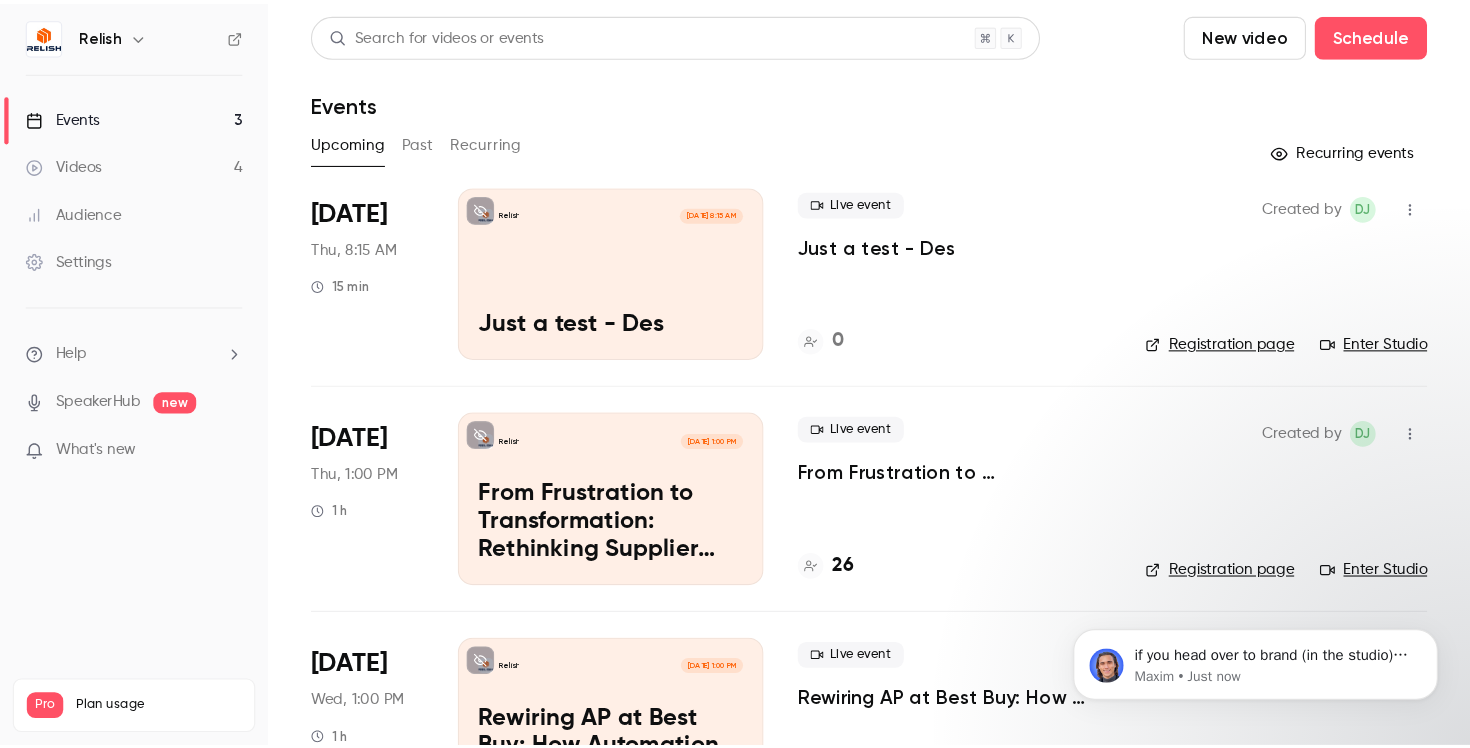 scroll, scrollTop: 4, scrollLeft: 0, axis: vertical 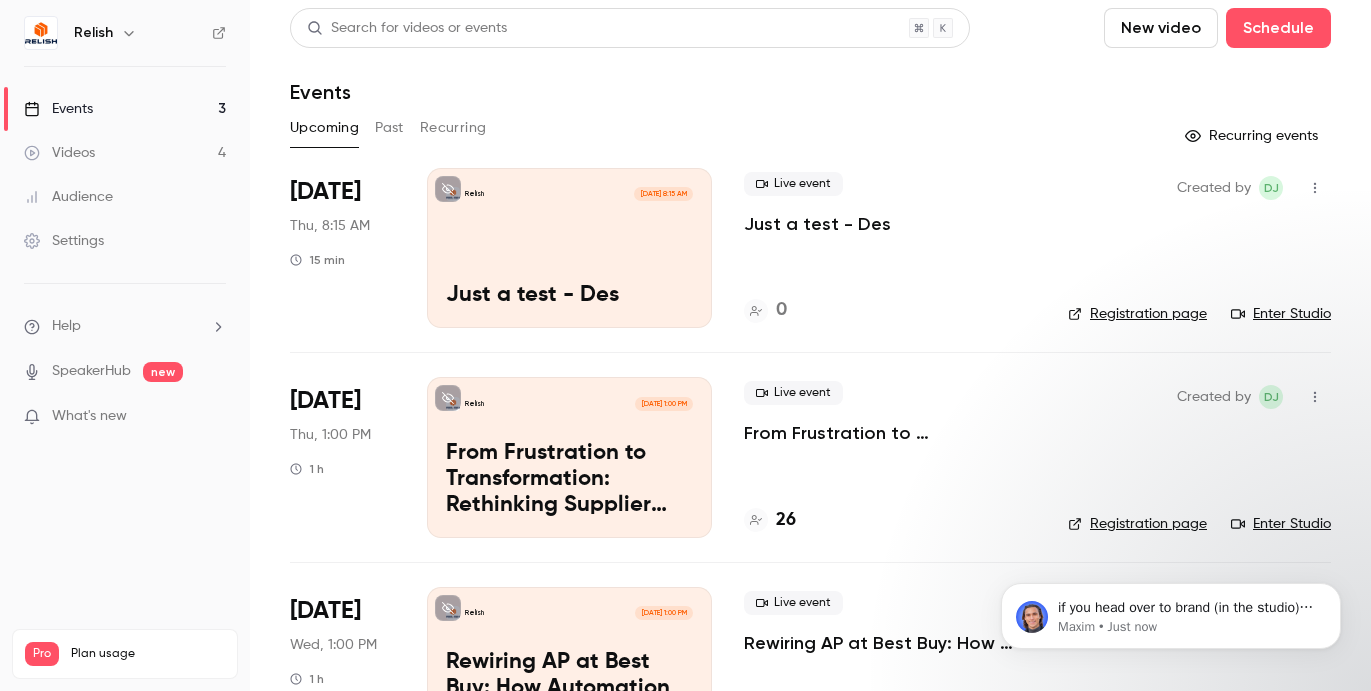 click on "Enter Studio" at bounding box center (1281, 314) 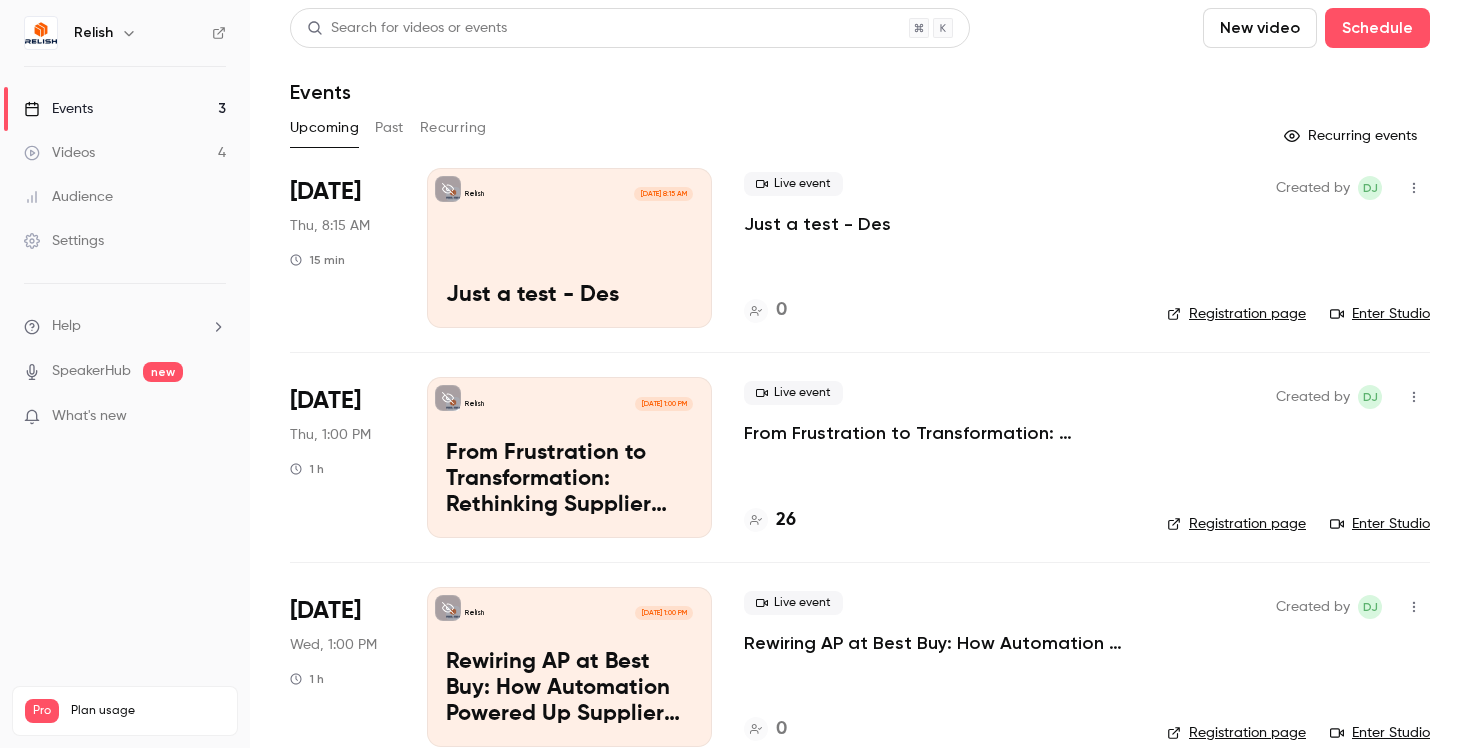 click on "Relish [DATE] 1:00 PM From Frustration to Transformation: Rethinking Supplier Validation at [GEOGRAPHIC_DATA]" at bounding box center [569, 457] 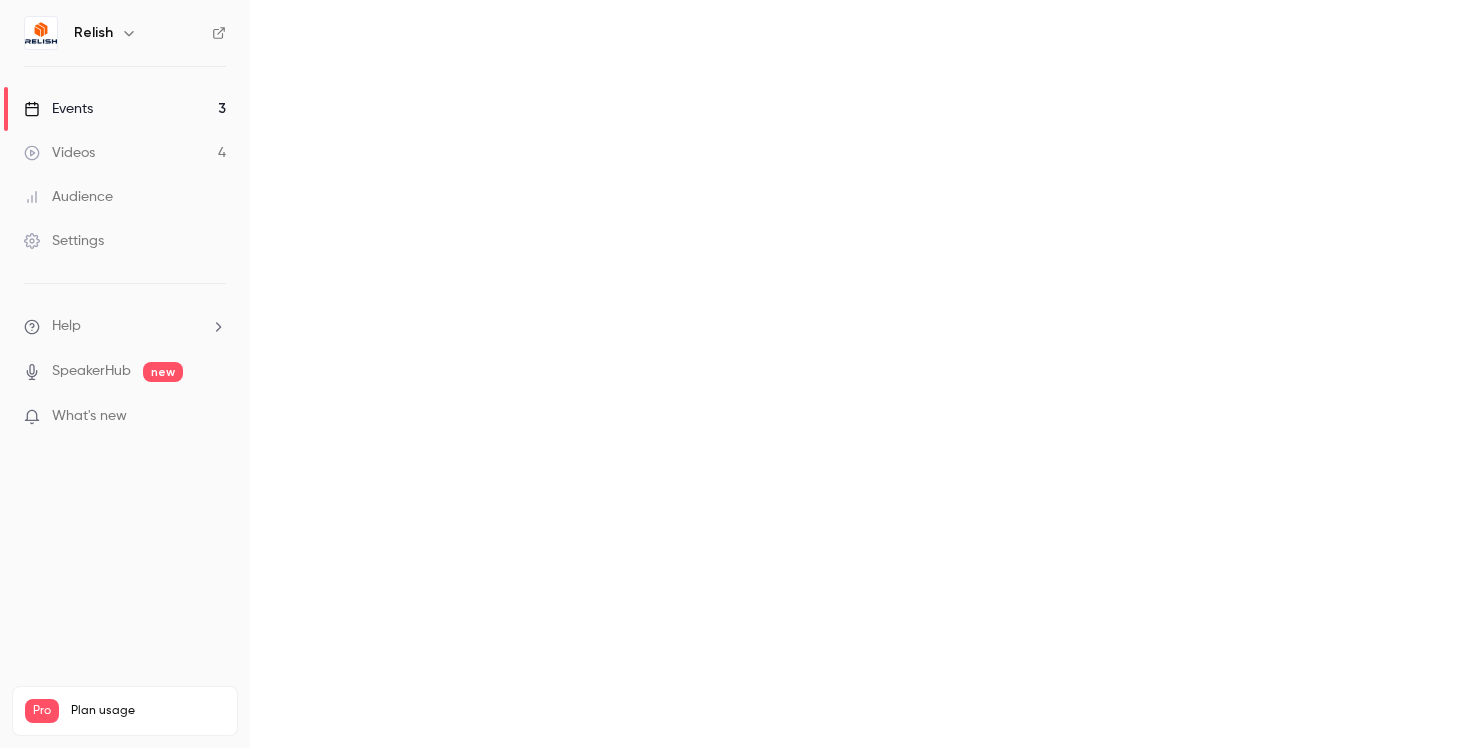 click on "Events" at bounding box center (58, 109) 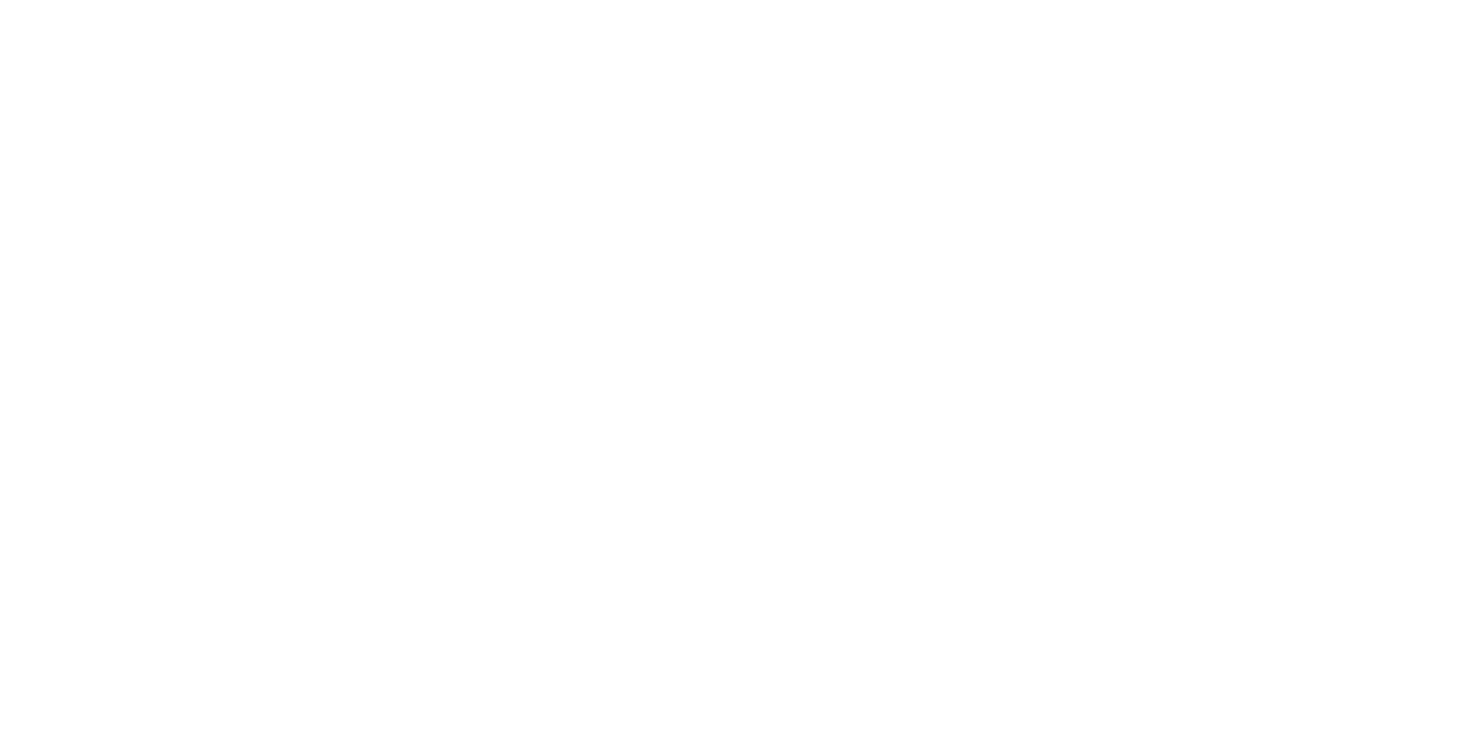 scroll, scrollTop: 0, scrollLeft: 0, axis: both 